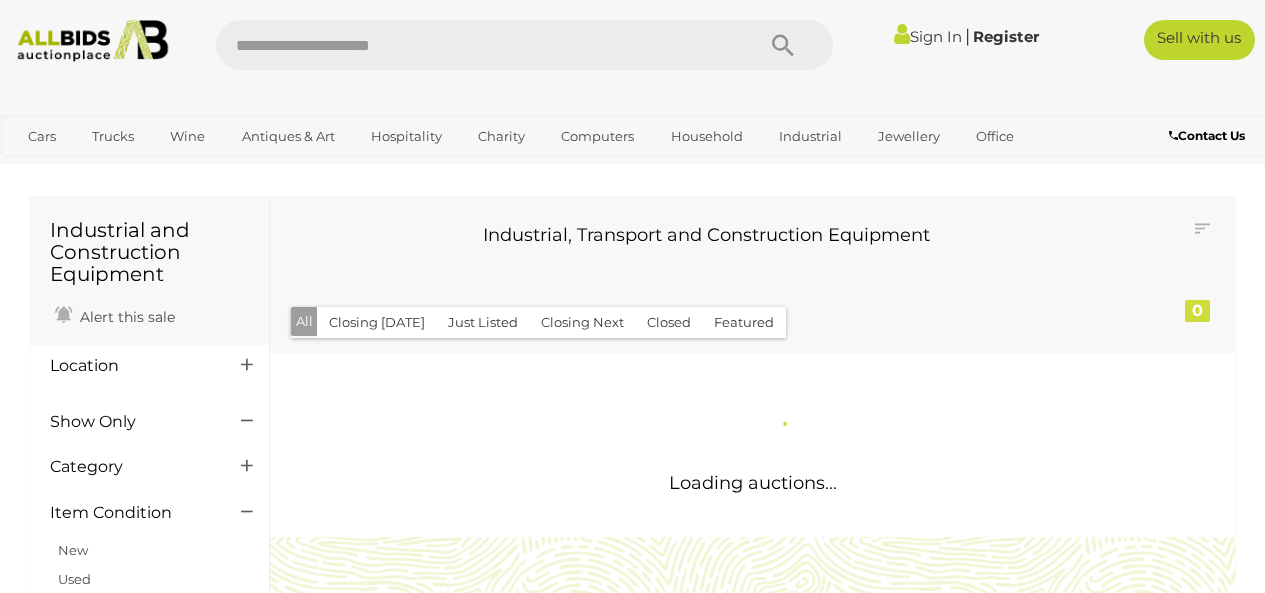 scroll, scrollTop: 0, scrollLeft: 0, axis: both 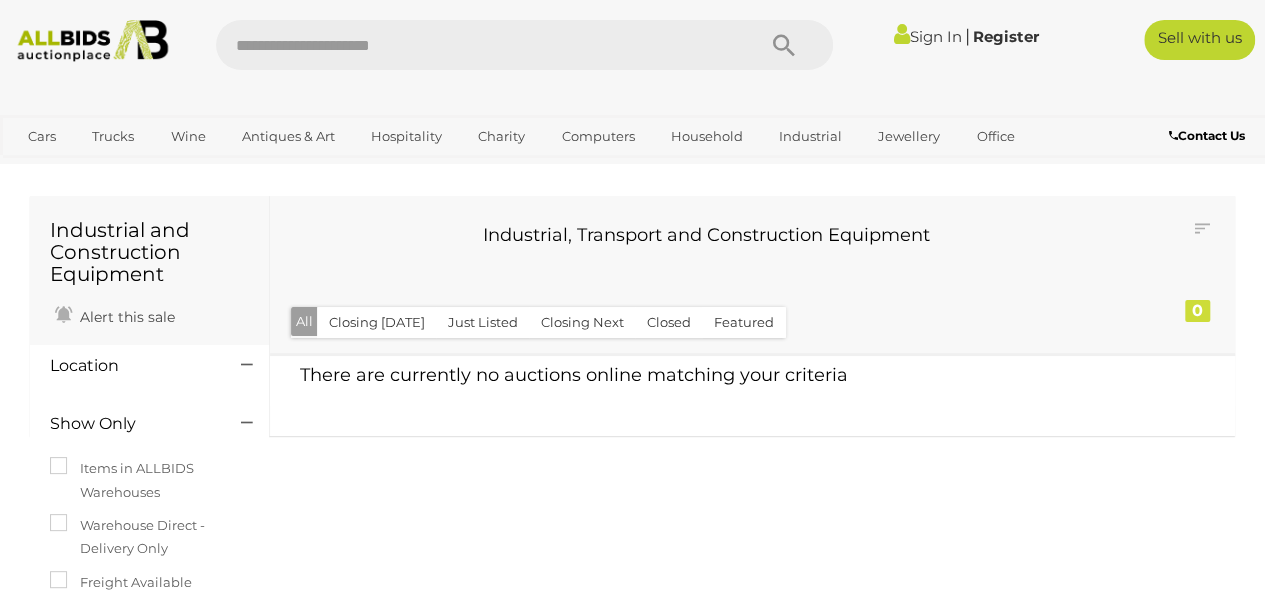 click on "Sign In" at bounding box center (928, 36) 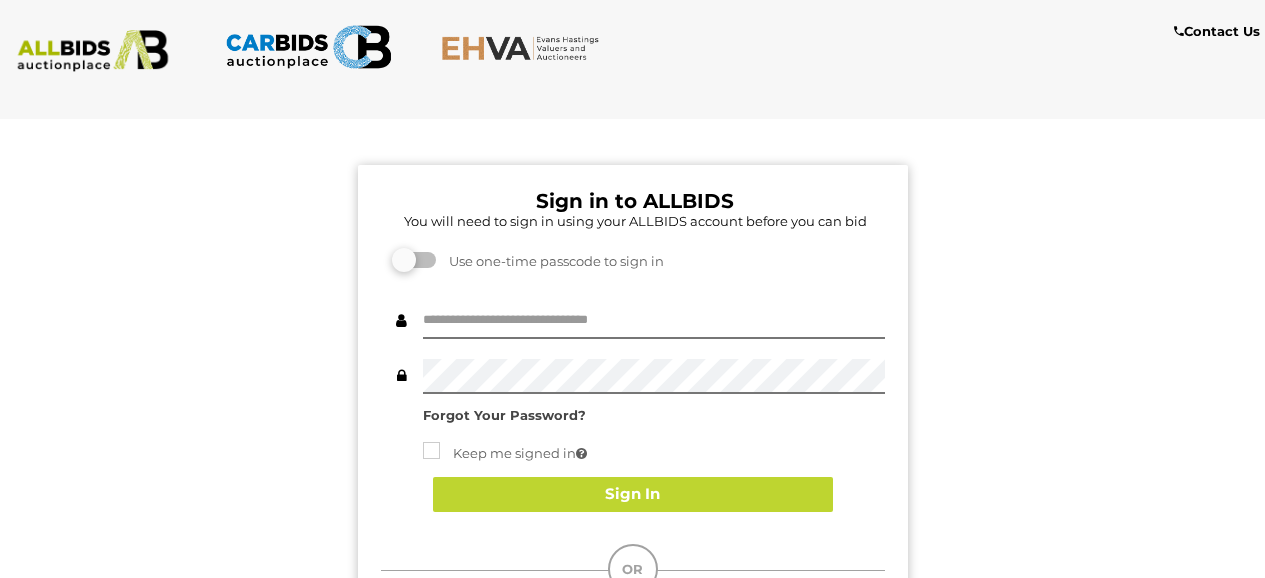 scroll, scrollTop: 0, scrollLeft: 0, axis: both 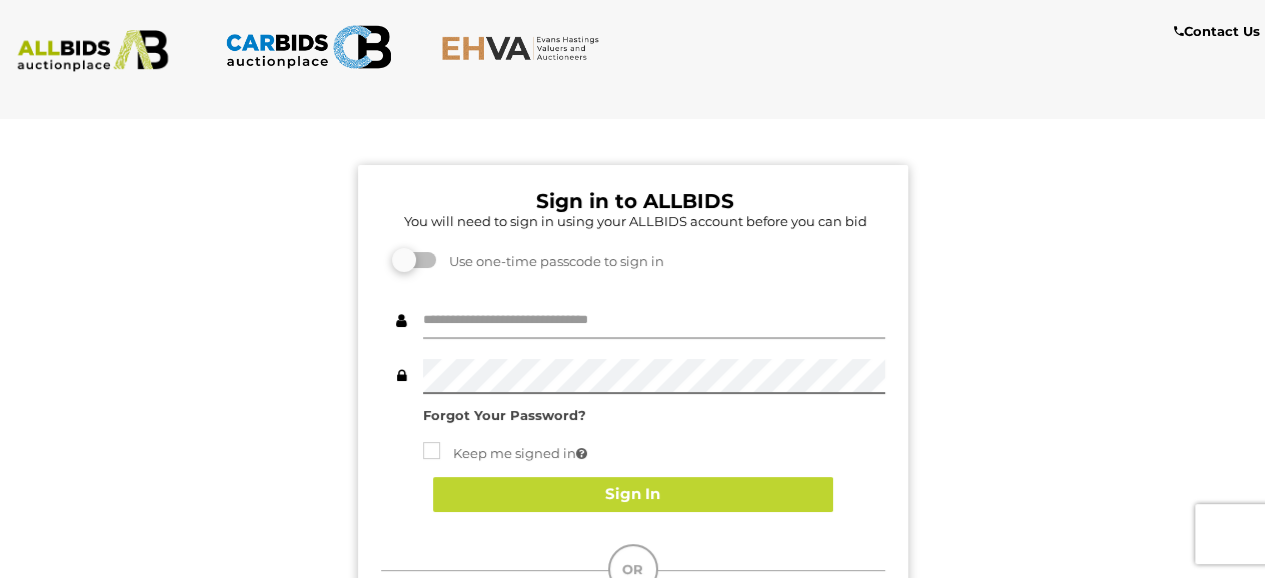 click at bounding box center [654, 321] 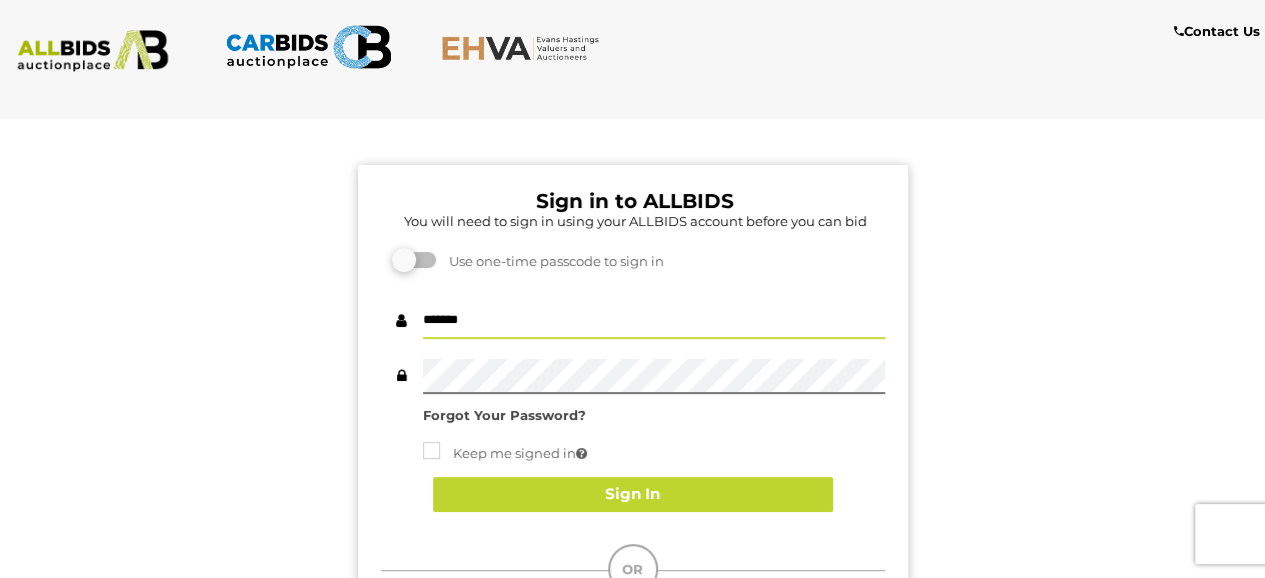 type on "*******" 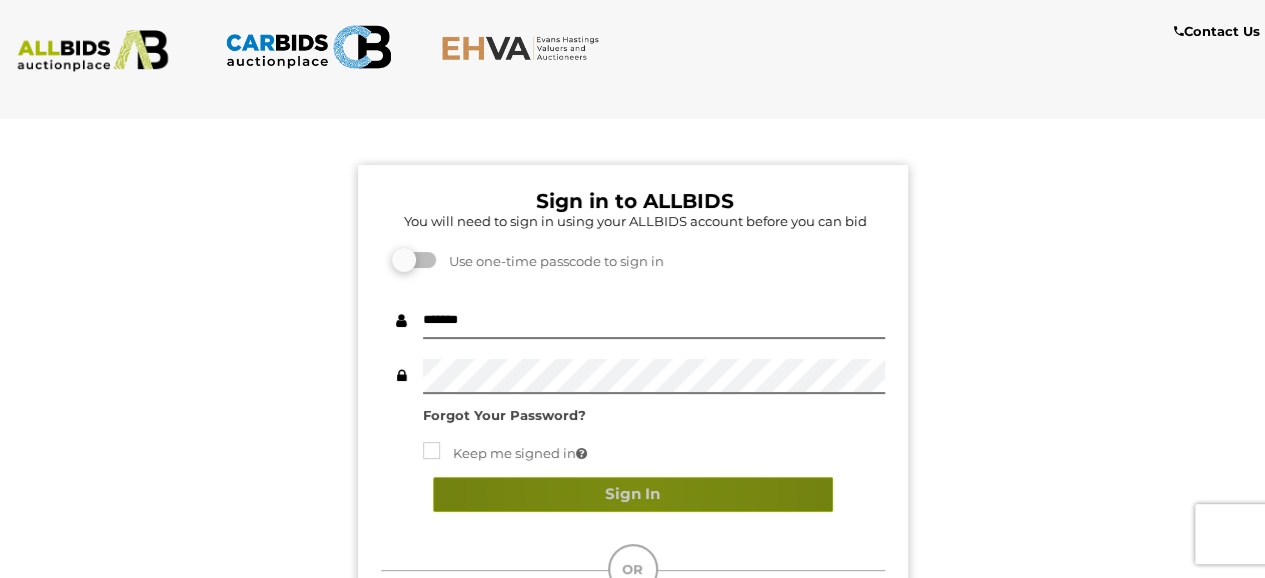click on "Sign In" at bounding box center (633, 494) 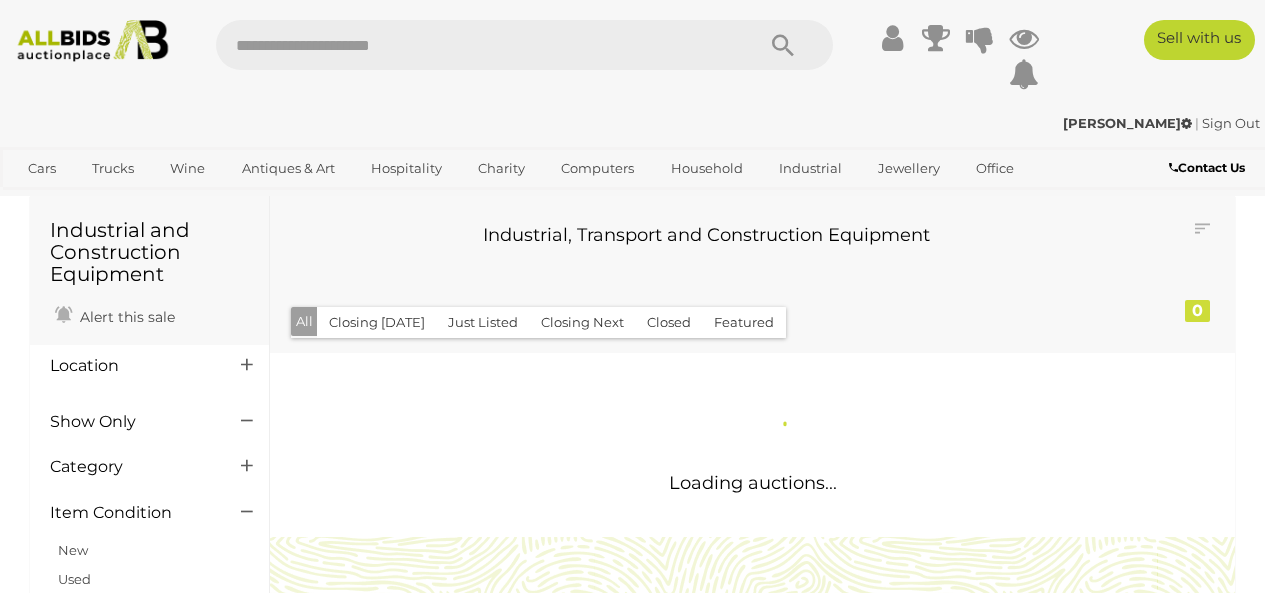 scroll, scrollTop: 0, scrollLeft: 0, axis: both 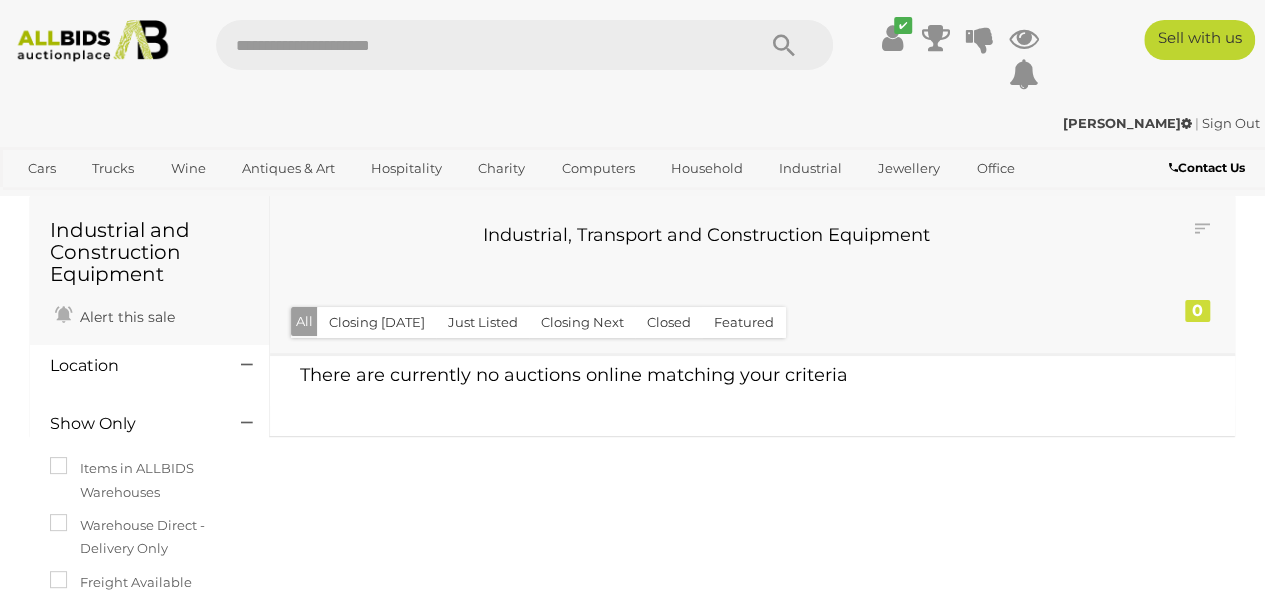 click on "[PERSON_NAME]" at bounding box center (1127, 123) 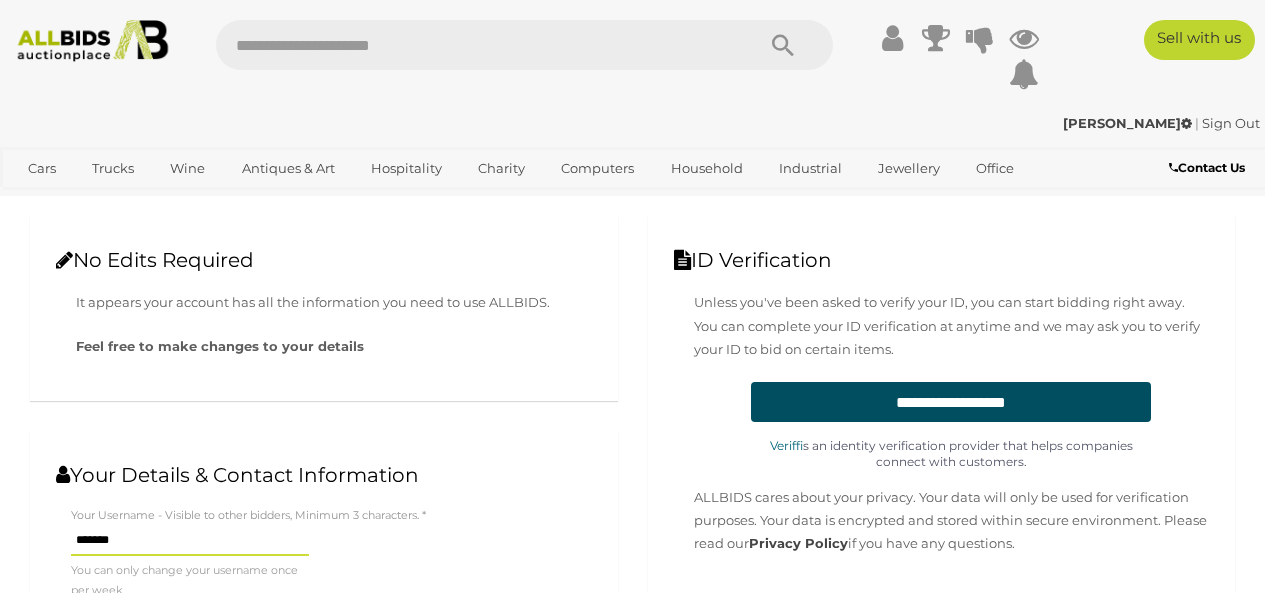 scroll, scrollTop: 0, scrollLeft: 0, axis: both 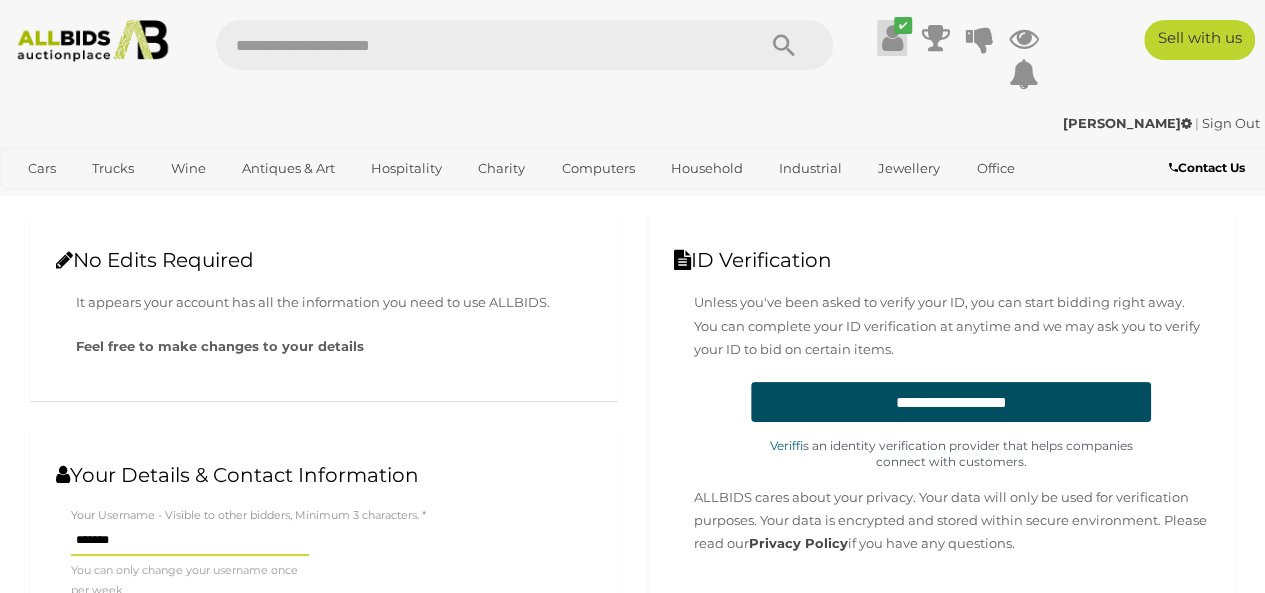 click at bounding box center (892, 38) 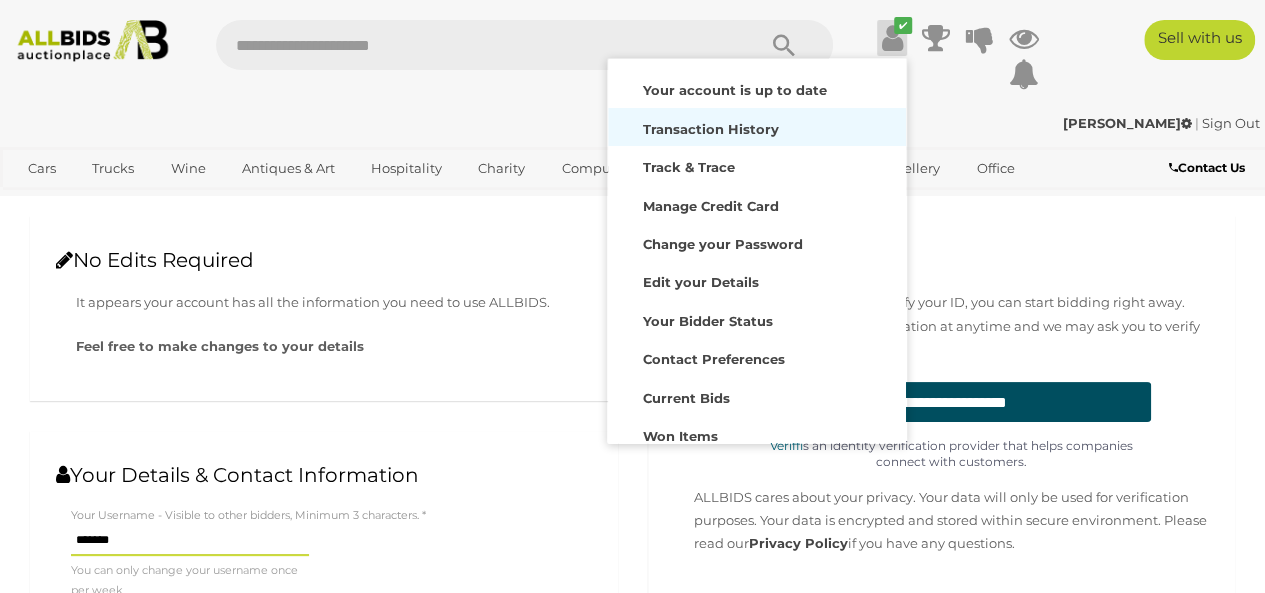 click on "Transaction History" at bounding box center (711, 129) 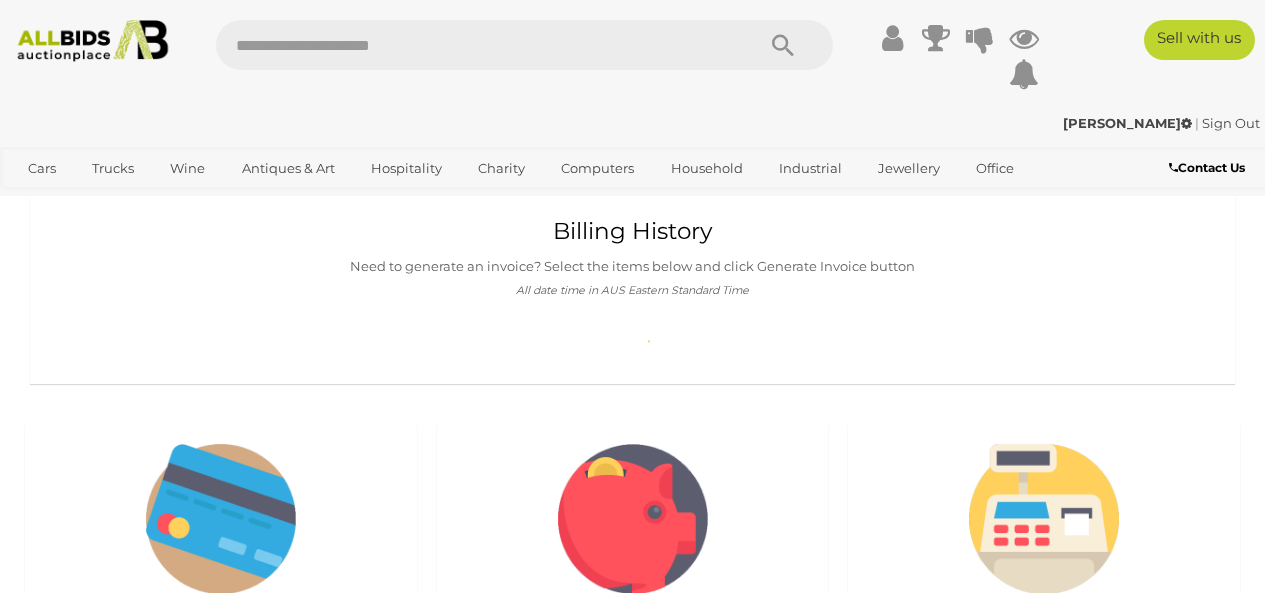 scroll, scrollTop: 0, scrollLeft: 0, axis: both 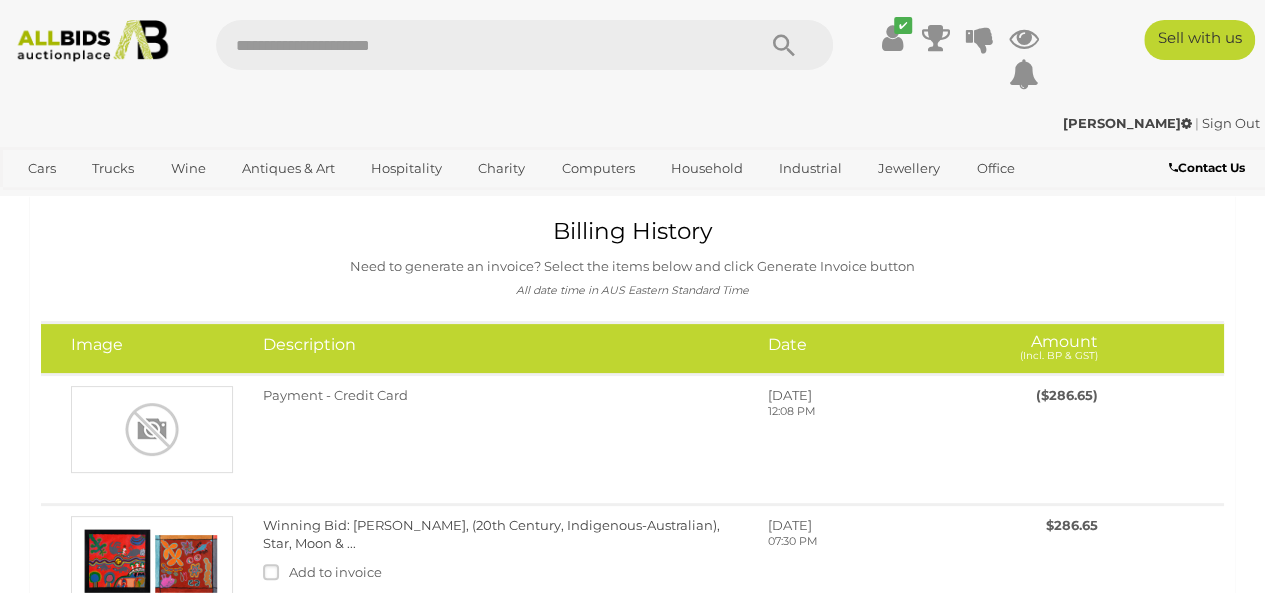 click on "Cars
Closing on Weekdays
View All Cars  Auctions
Trucks" at bounding box center (527, 171) 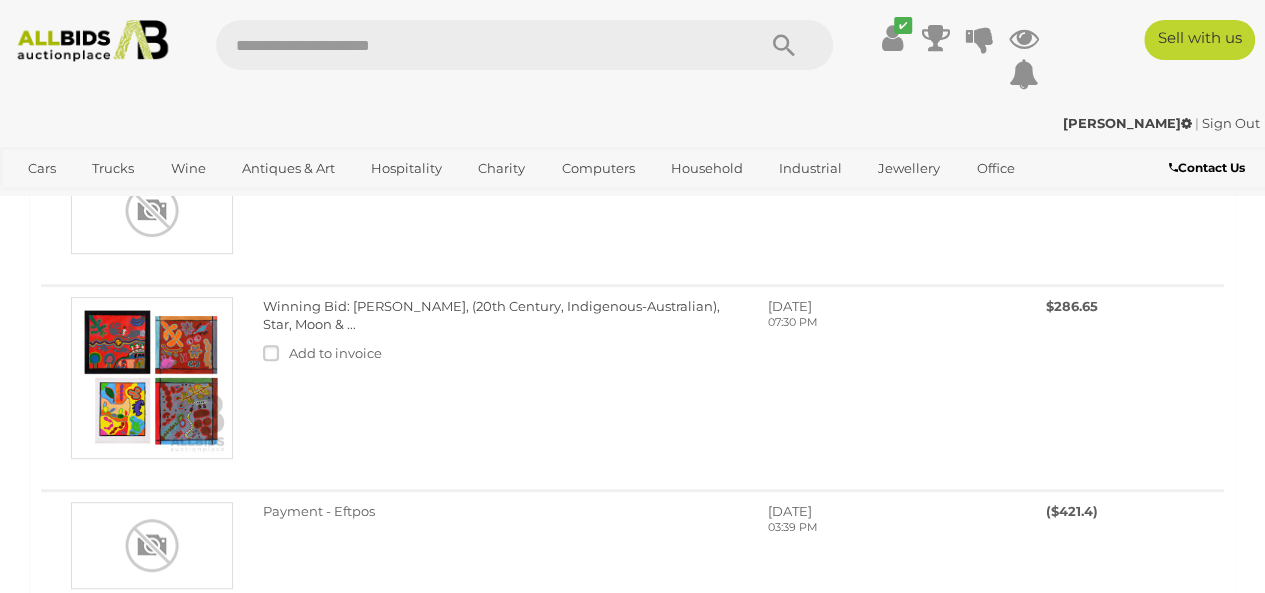 scroll, scrollTop: 201, scrollLeft: 0, axis: vertical 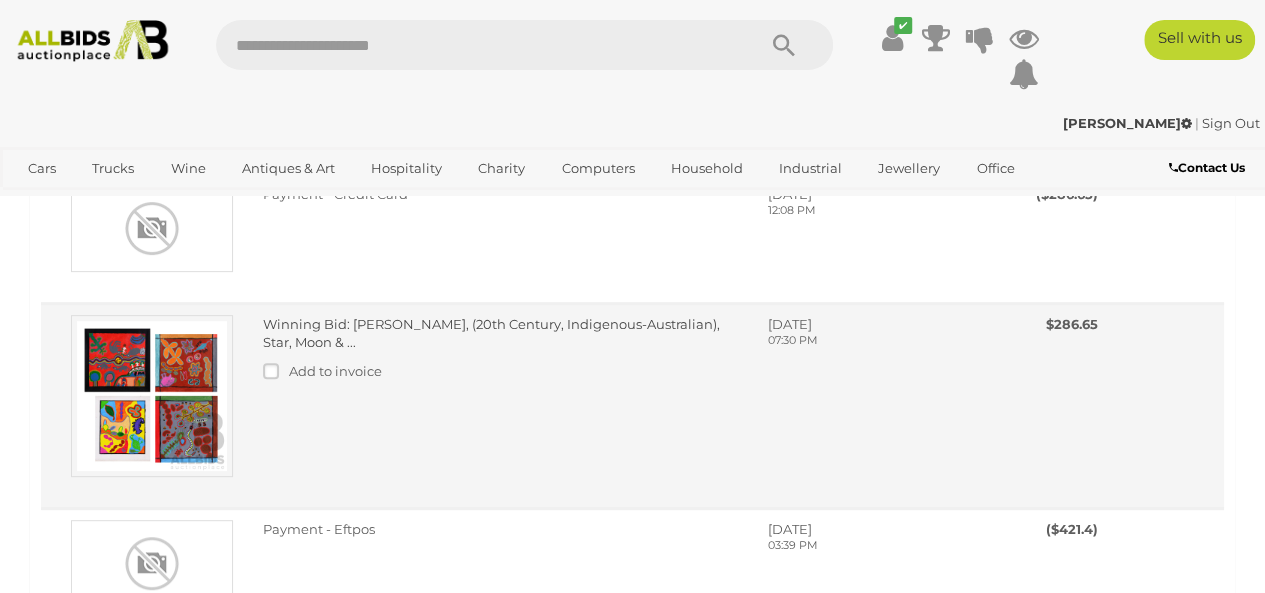 click on "Add to invoice" at bounding box center (335, 371) 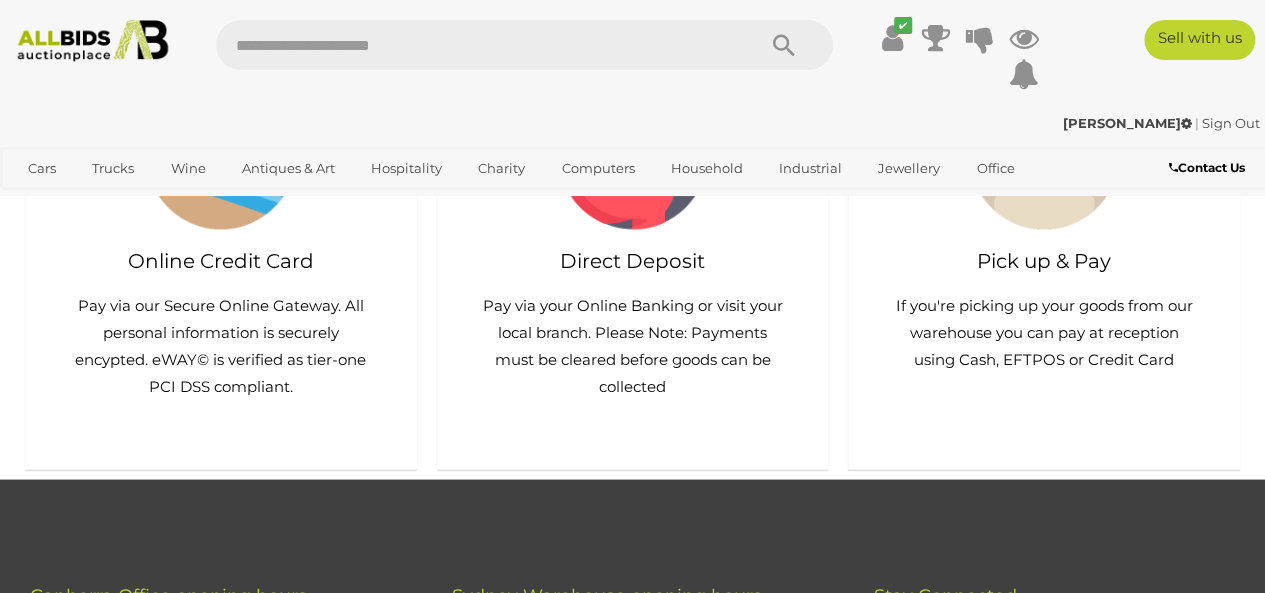 scroll, scrollTop: 1750, scrollLeft: 0, axis: vertical 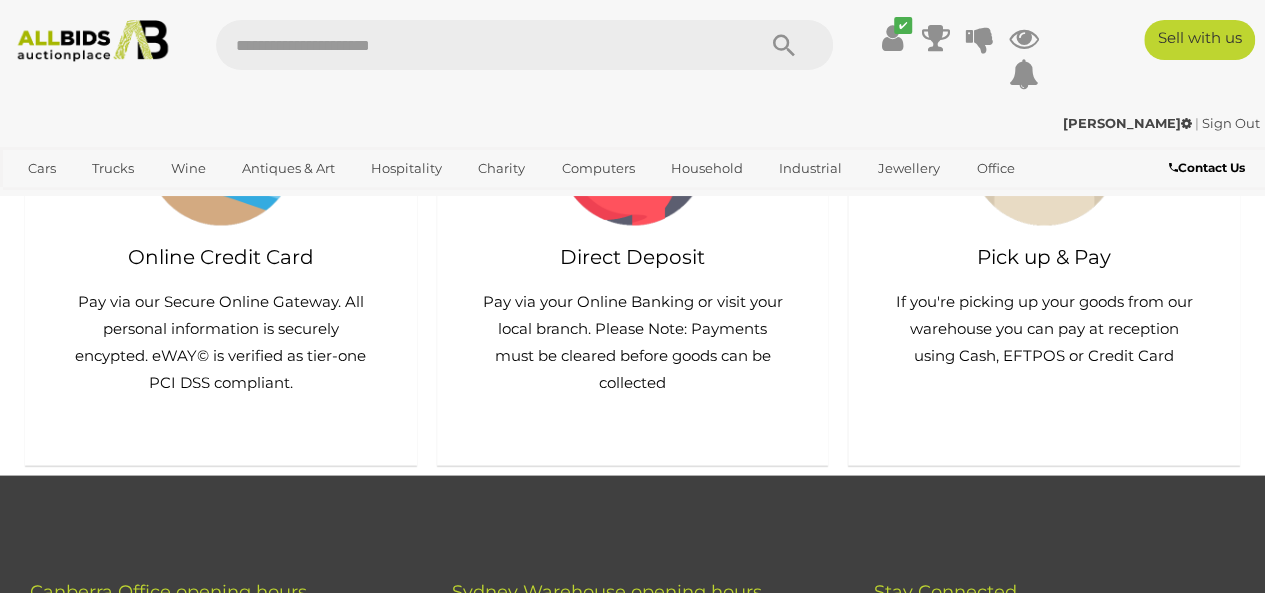 click on "Generate Invoice" at bounding box center (633, -26) 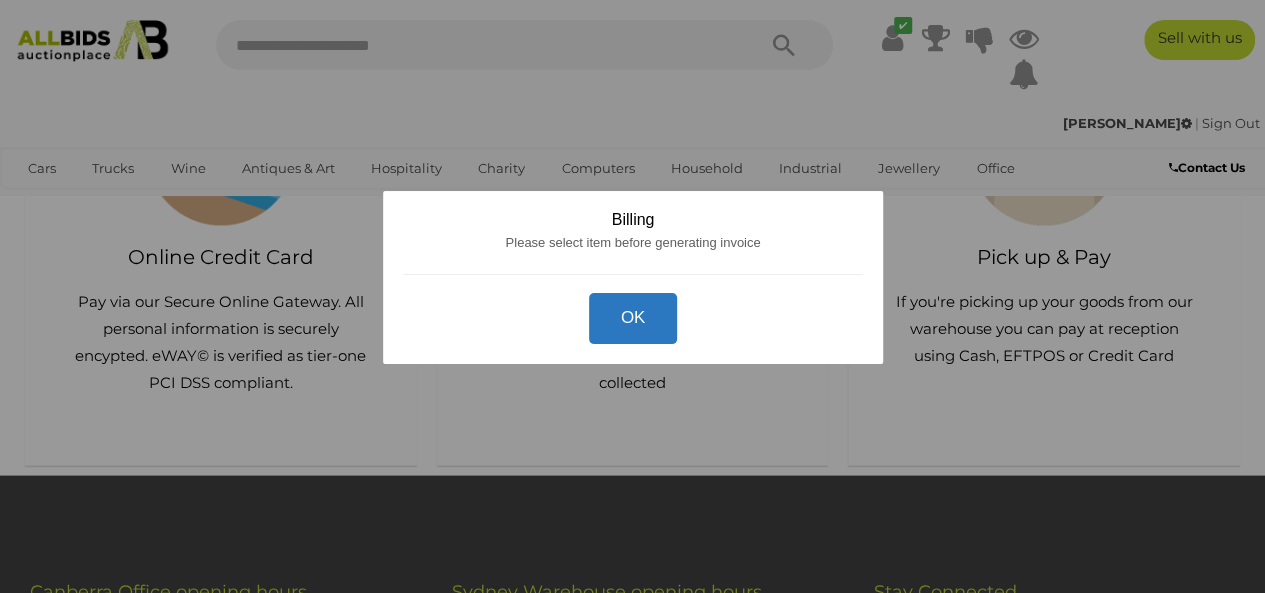 click on "OK" at bounding box center [632, 317] 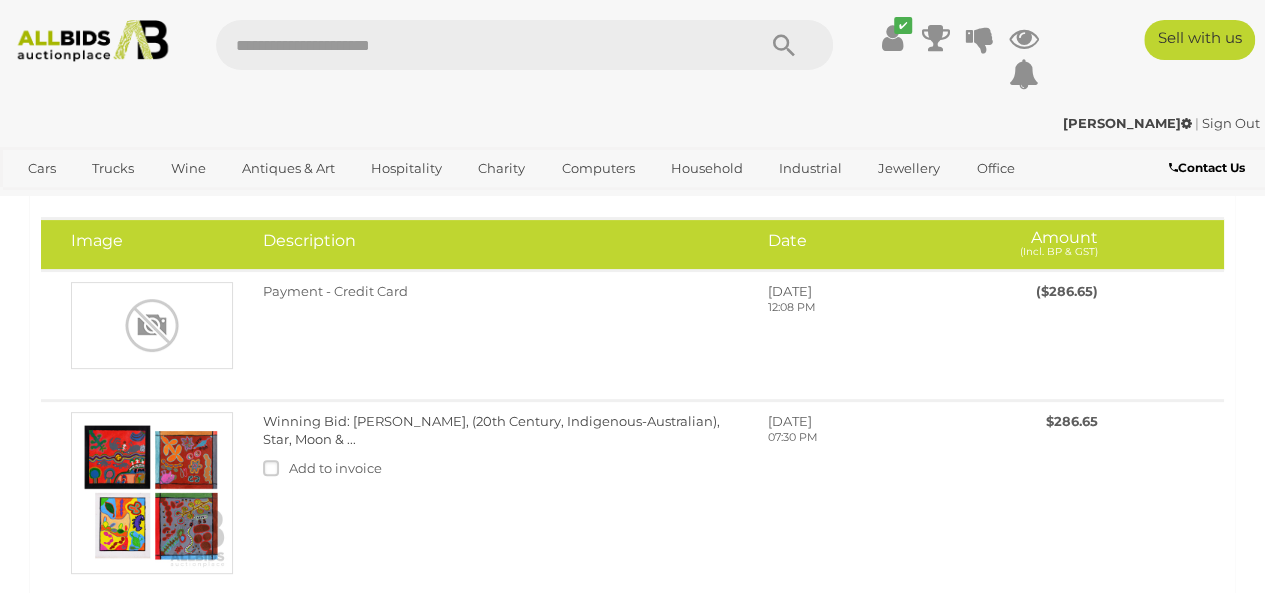 scroll, scrollTop: 219, scrollLeft: 0, axis: vertical 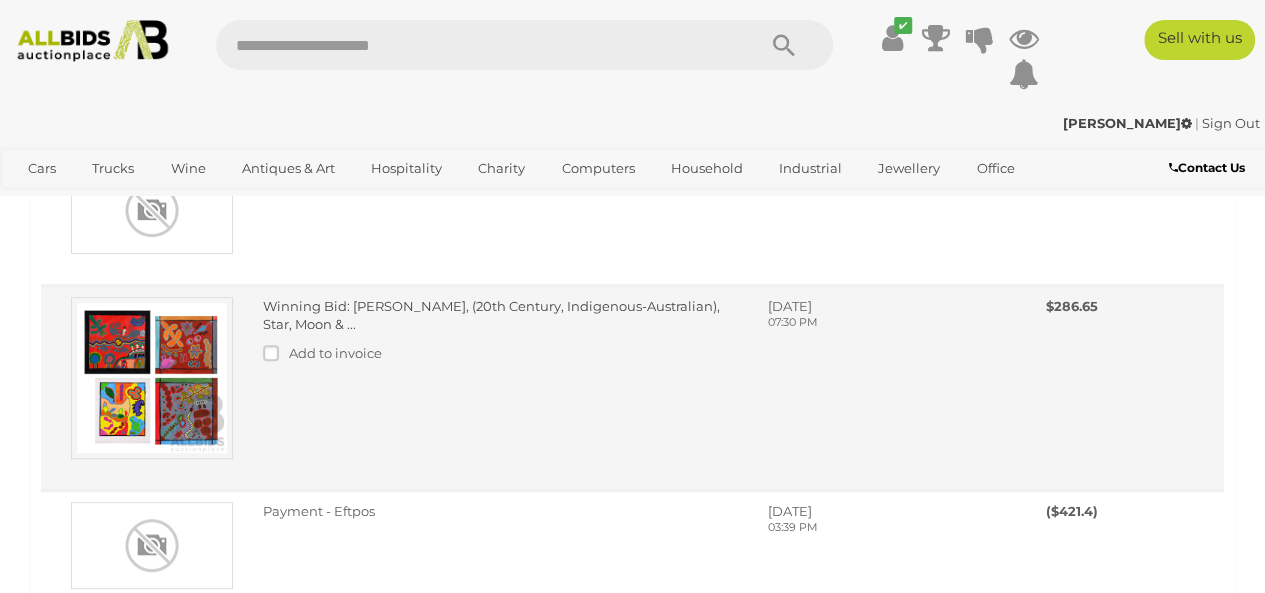 click at bounding box center [152, 378] 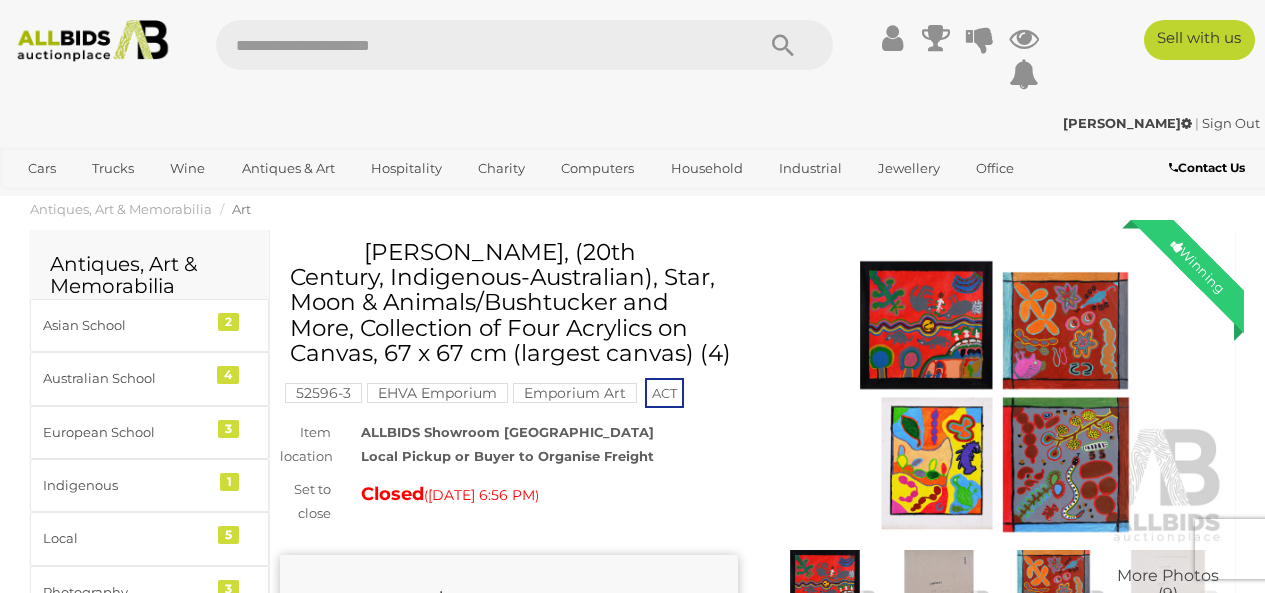 scroll, scrollTop: 0, scrollLeft: 0, axis: both 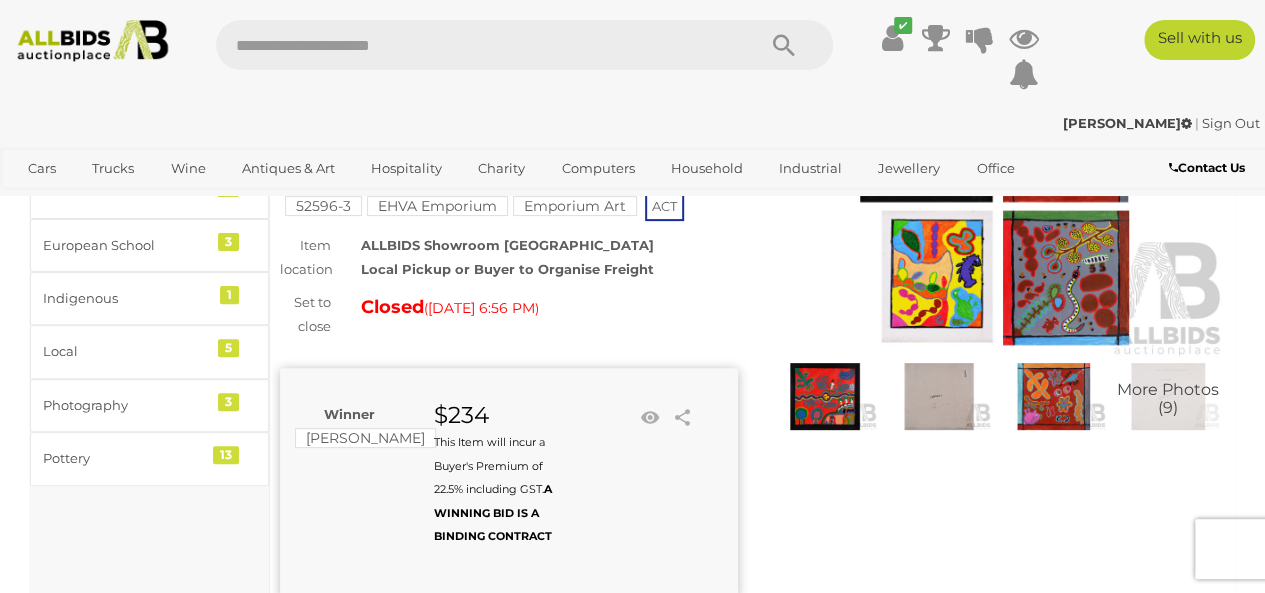 click on "Winner
[PERSON_NAME]
$234
This Item will incur a Buyer's Premium of 22.5% including GST.  A WINNING BID IS A BINDING CONTRACT
Facebook" at bounding box center (489, 475) 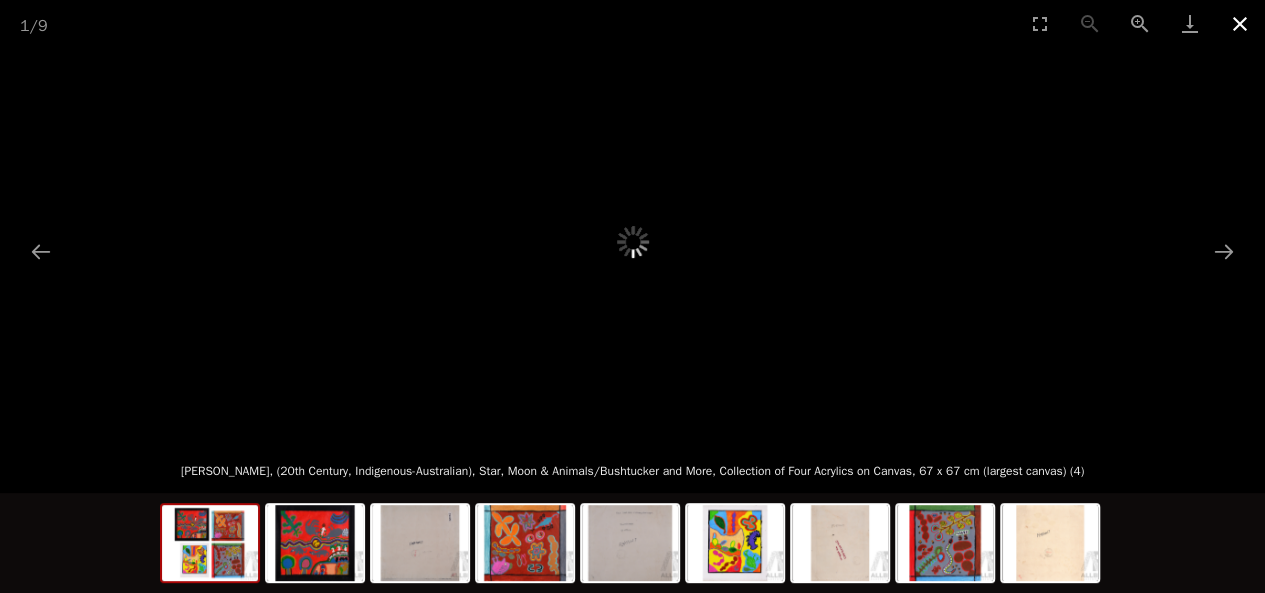 click at bounding box center (1240, 23) 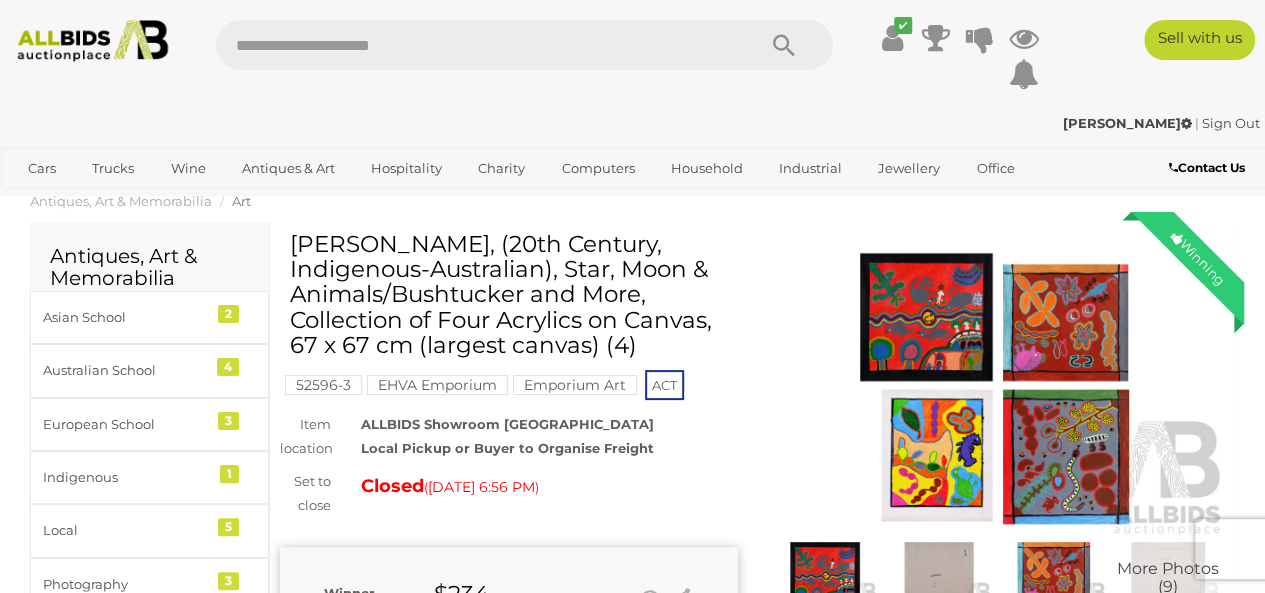 scroll, scrollTop: 0, scrollLeft: 0, axis: both 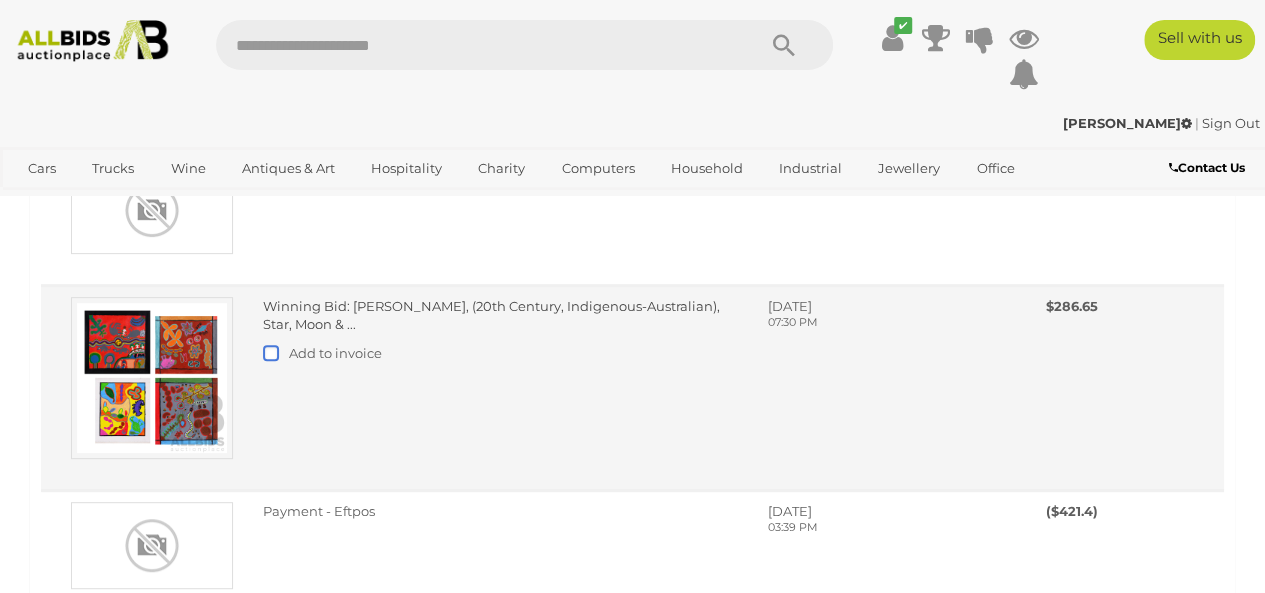 click at bounding box center [275, 353] 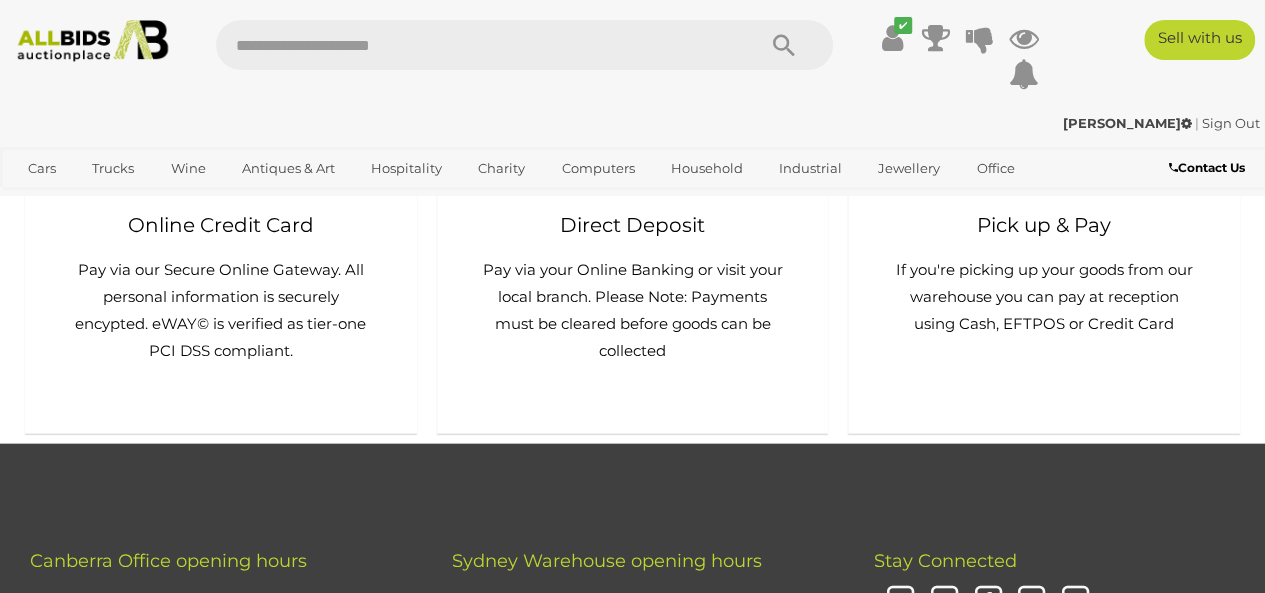scroll, scrollTop: 2003, scrollLeft: 0, axis: vertical 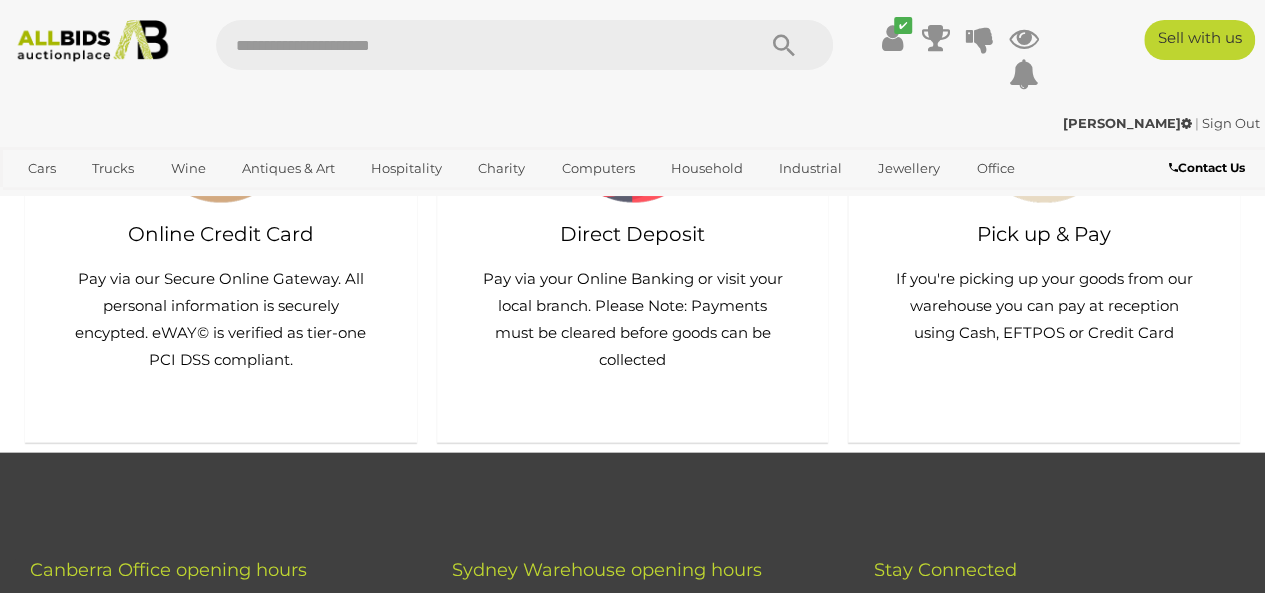 click on "Generate Invoice" at bounding box center (633, -47) 